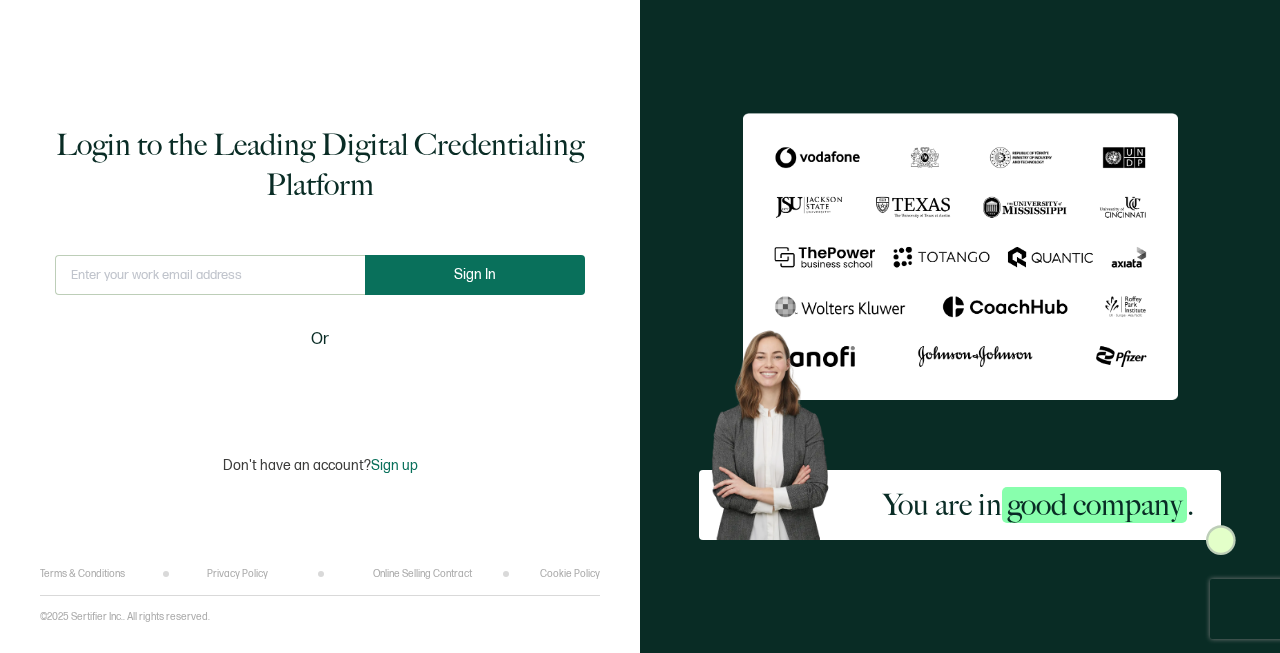scroll, scrollTop: 0, scrollLeft: 0, axis: both 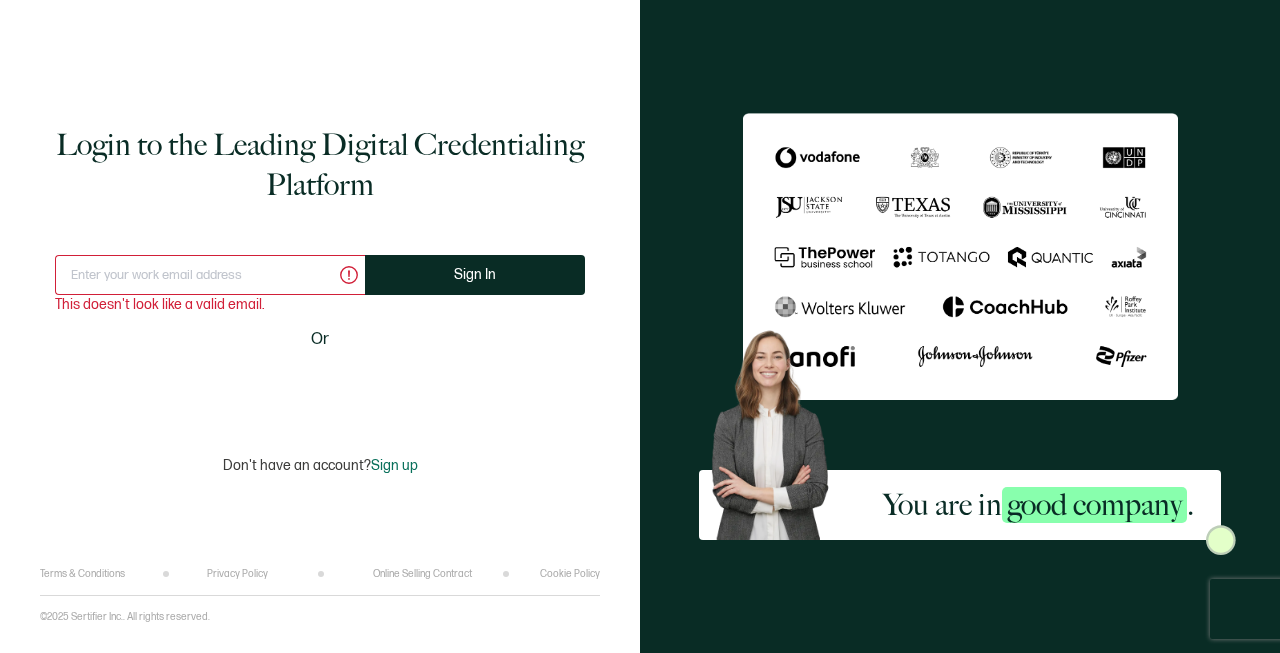 click at bounding box center (210, 275) 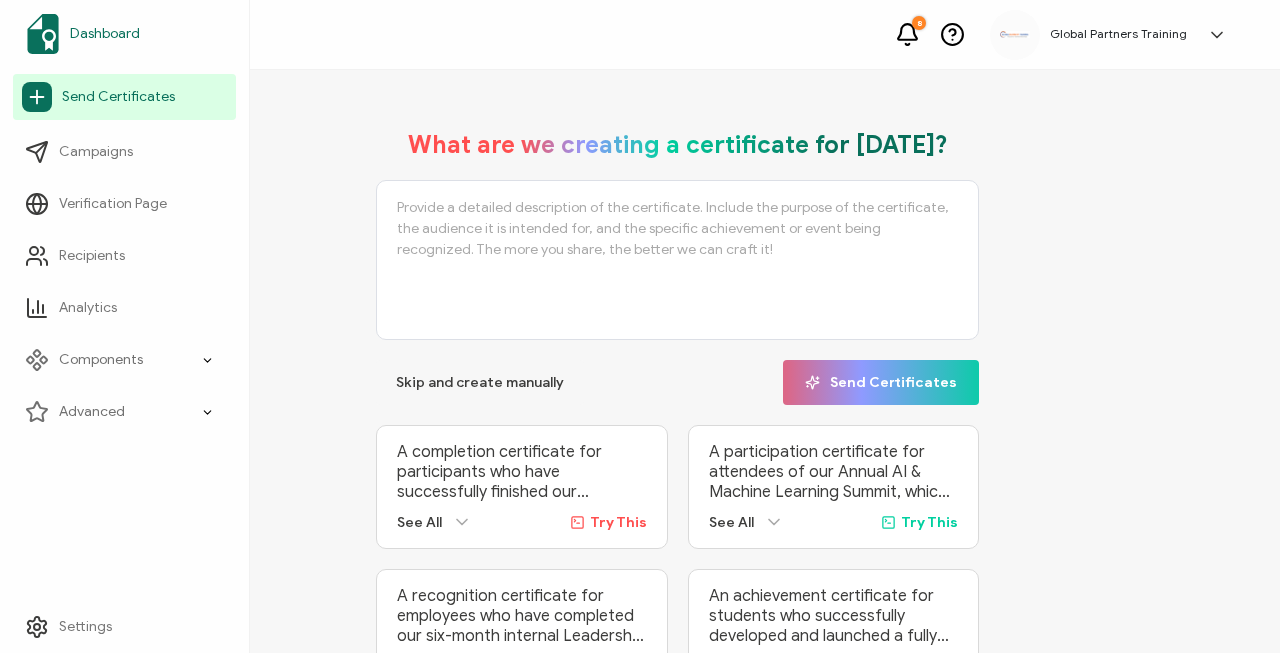 click on "Dashboard" at bounding box center (124, 34) 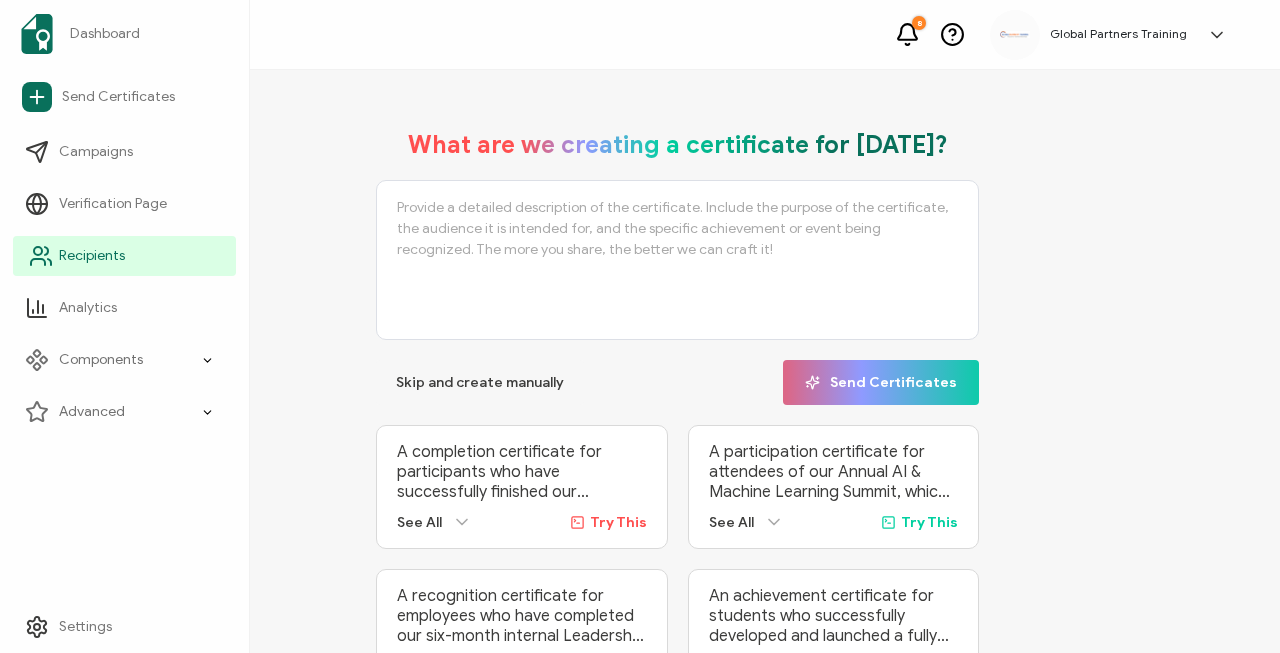 click on "Recipients" at bounding box center [92, 256] 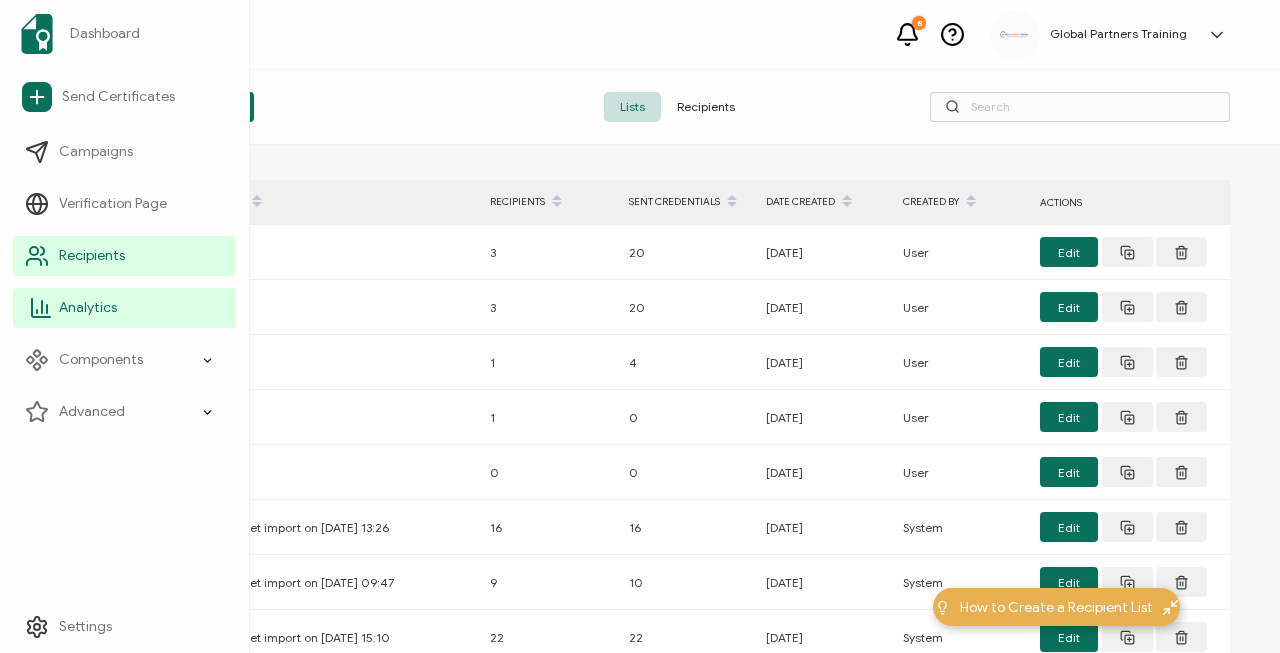 click on "Analytics" at bounding box center (88, 308) 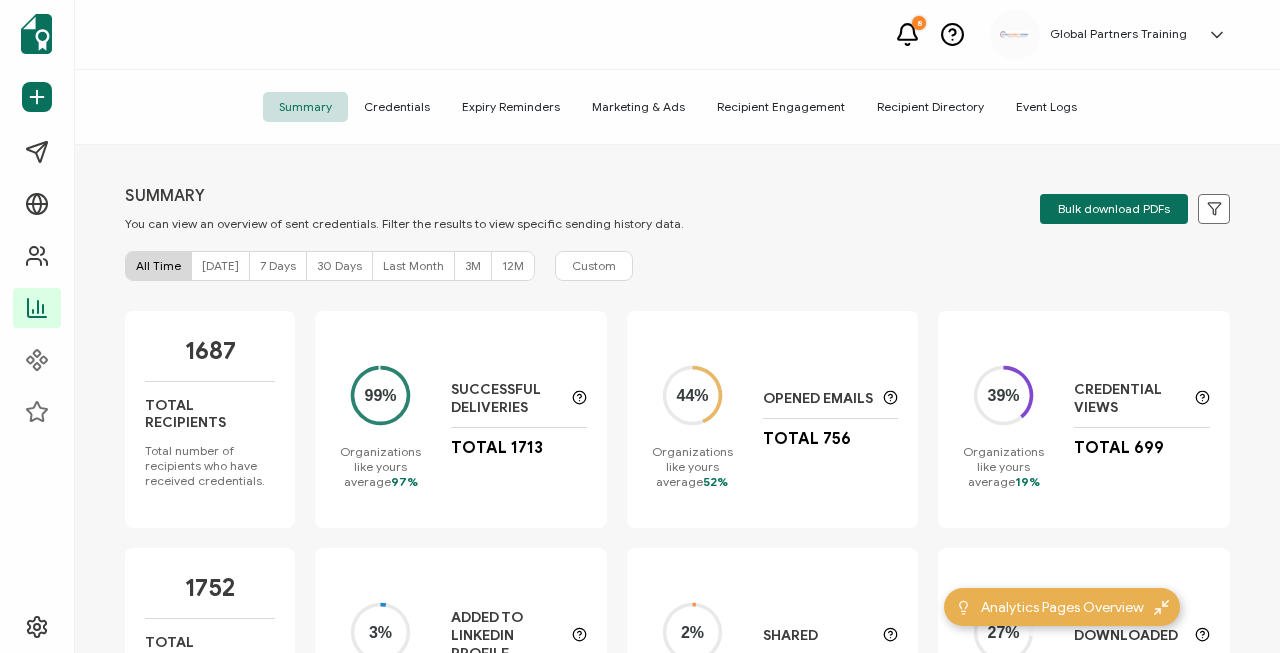 scroll, scrollTop: 9, scrollLeft: 0, axis: vertical 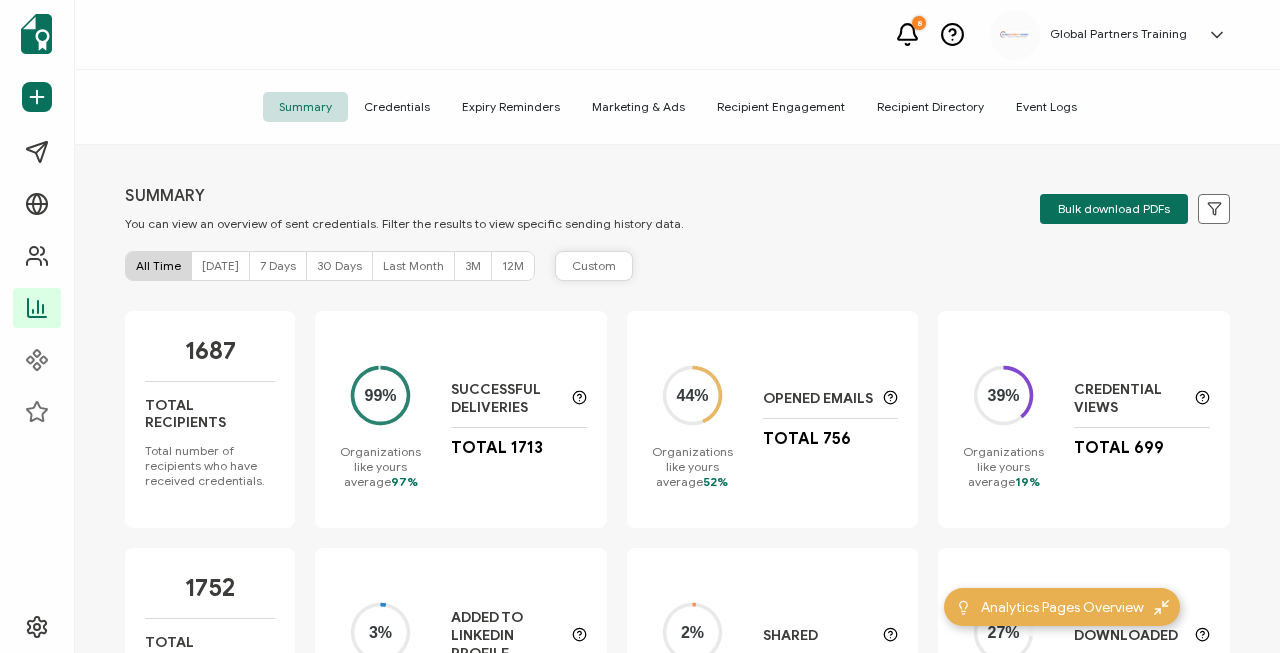 click on "Custom" at bounding box center (594, 266) 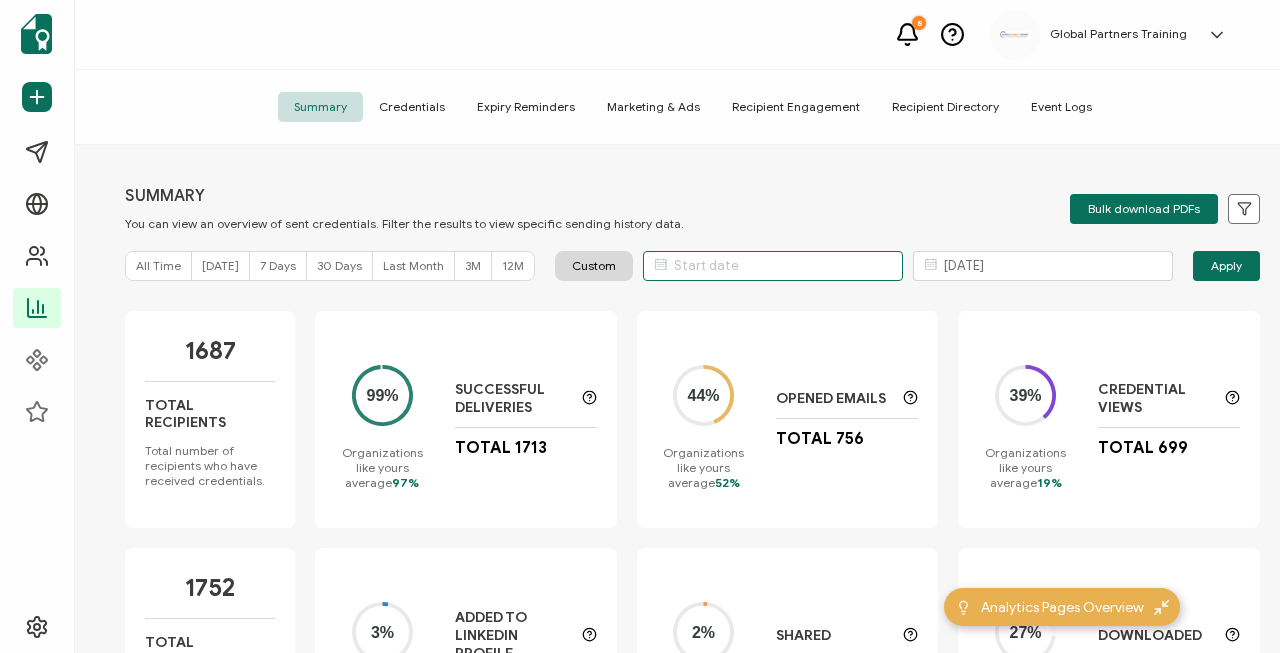 click at bounding box center (773, 266) 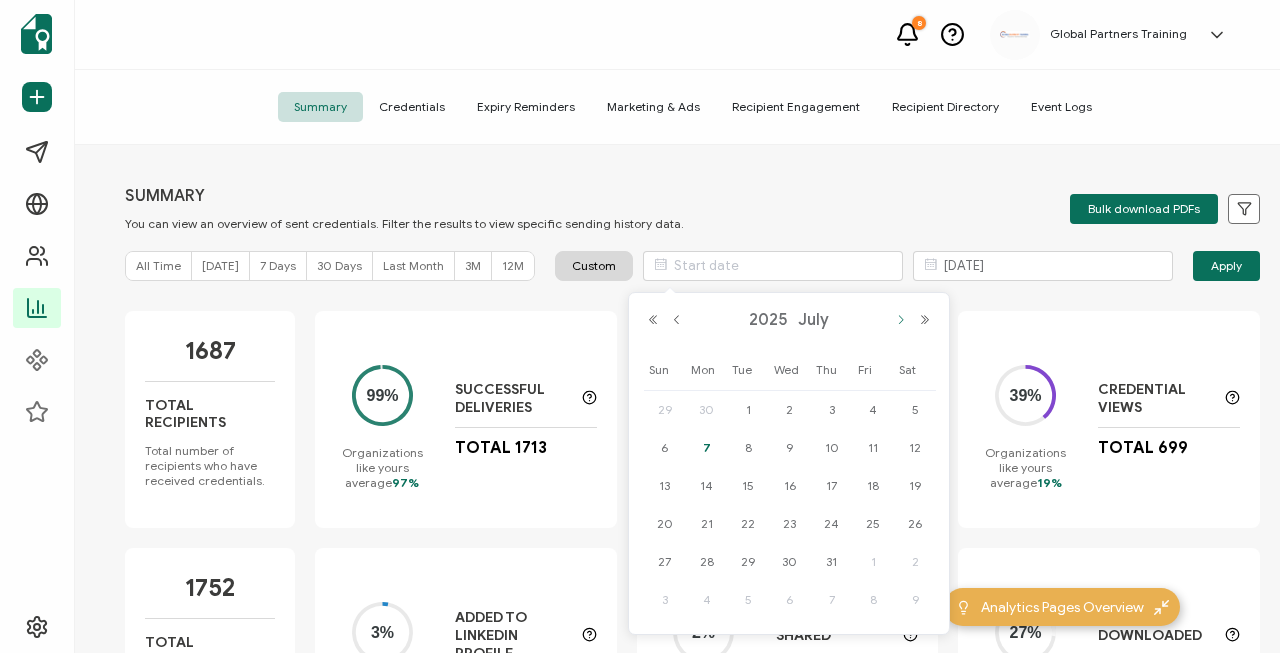 click at bounding box center (901, 320) 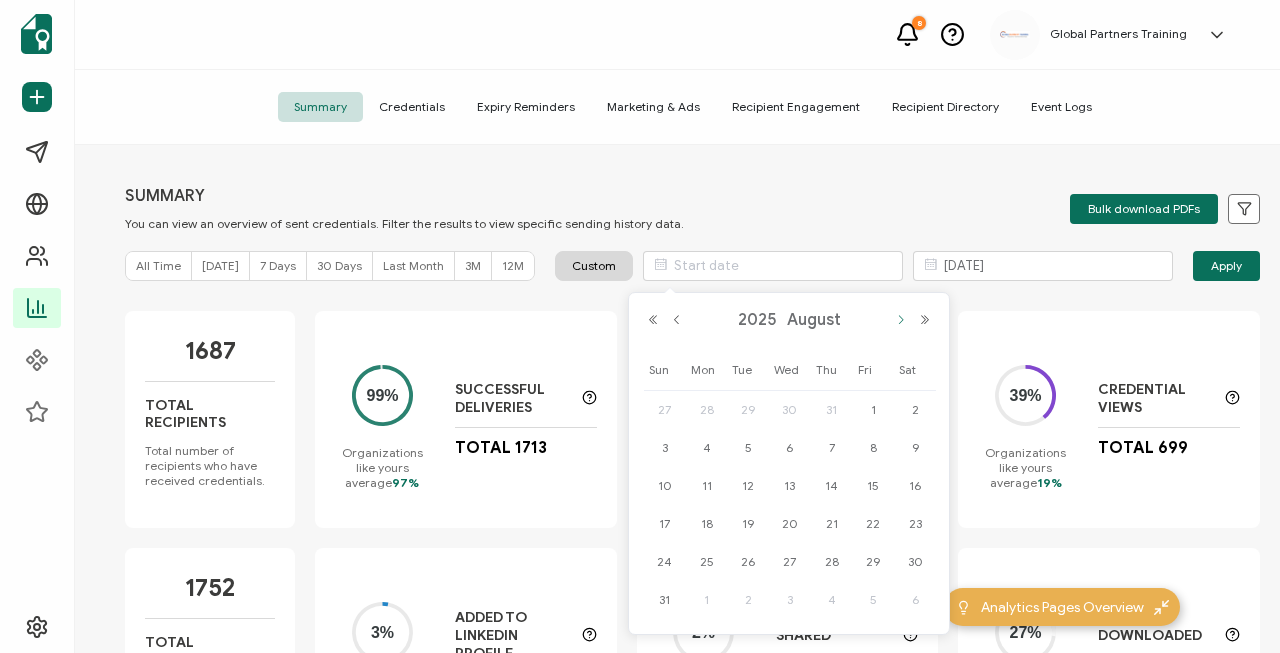 click at bounding box center (901, 320) 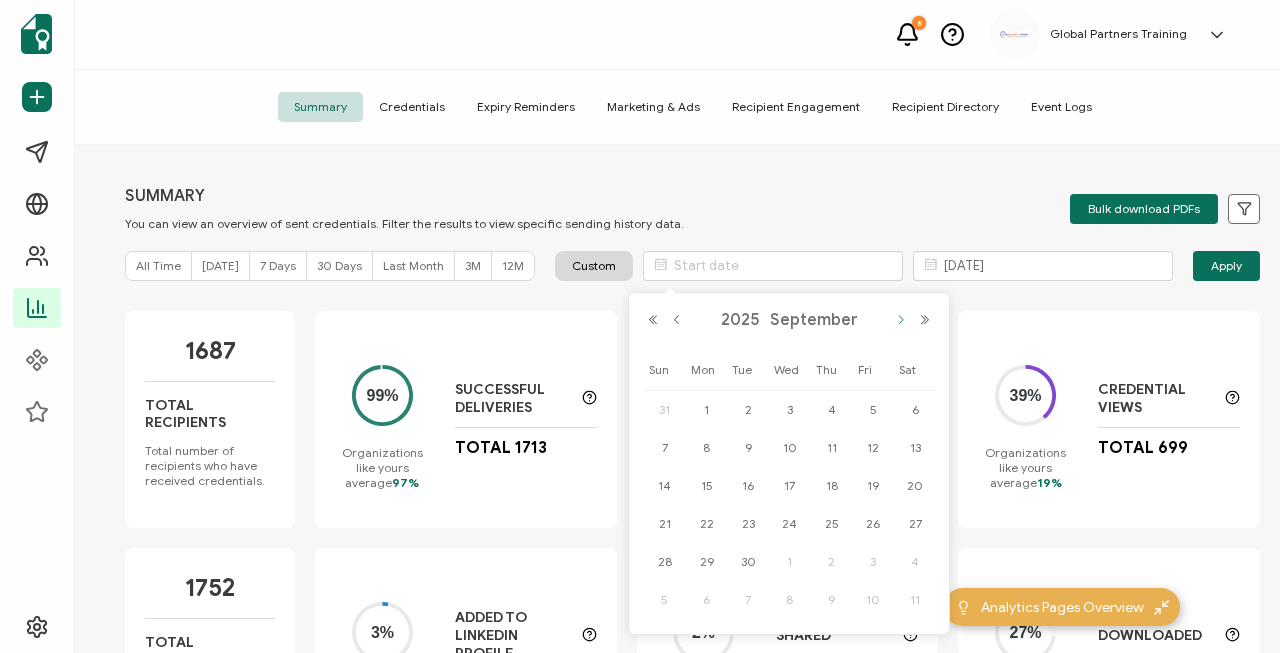 click at bounding box center (901, 320) 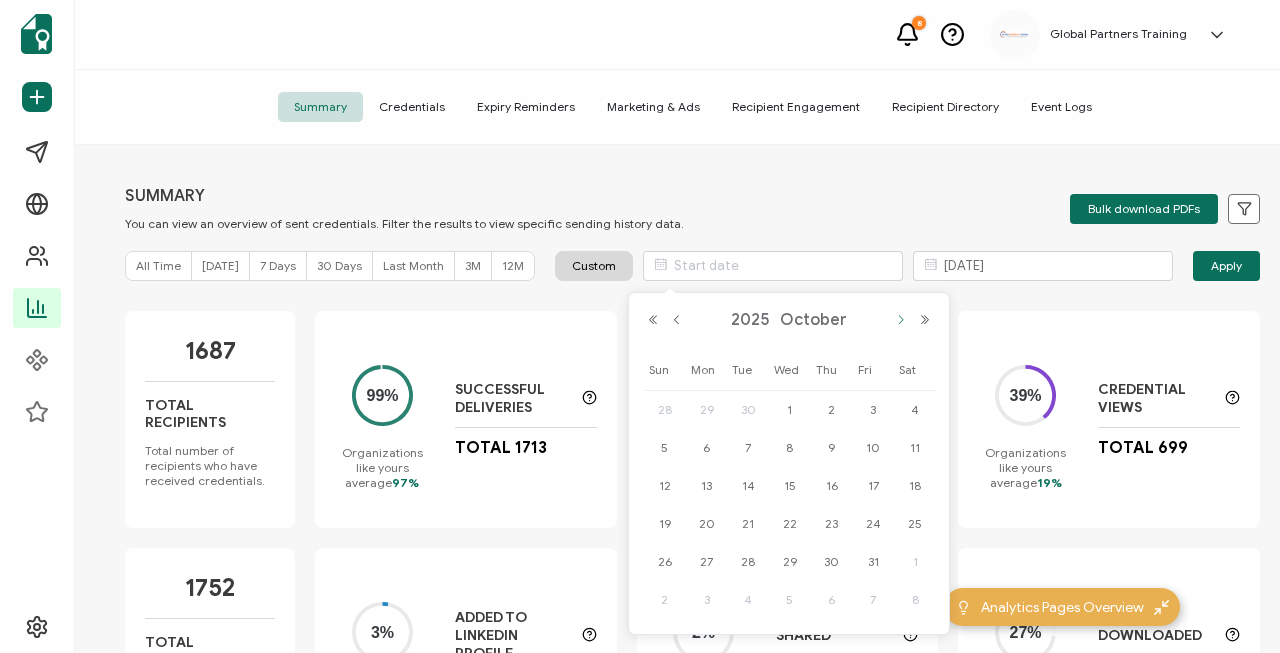 click at bounding box center [901, 320] 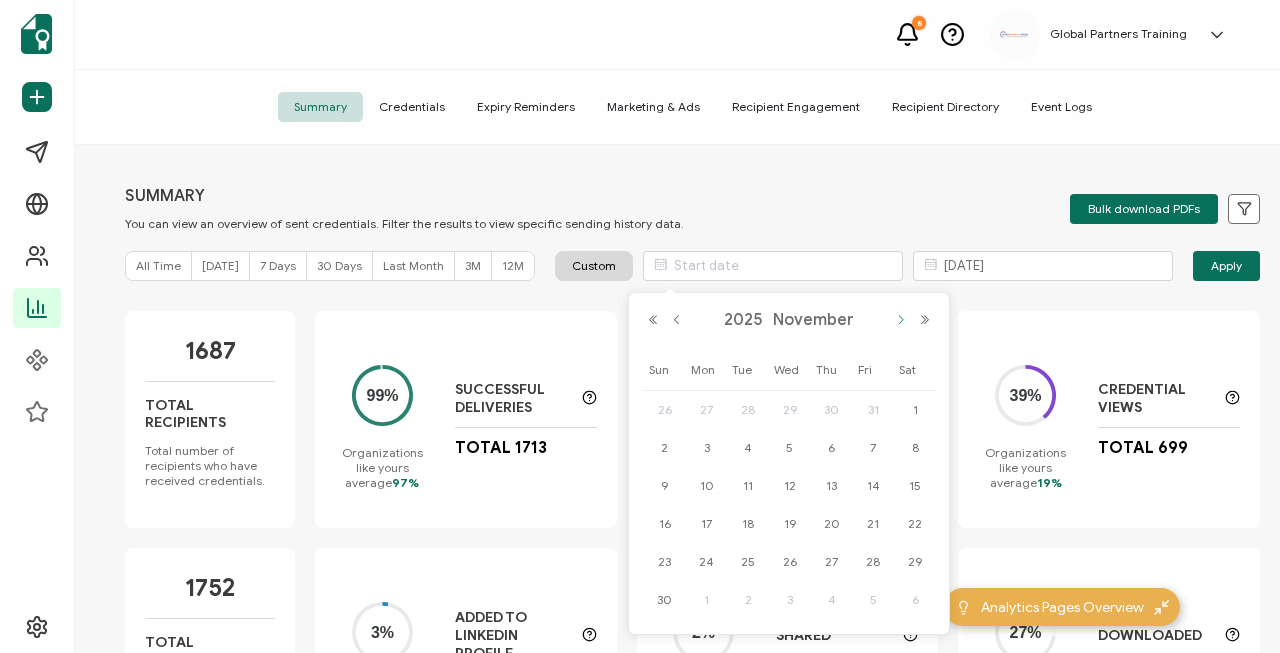 click at bounding box center (901, 320) 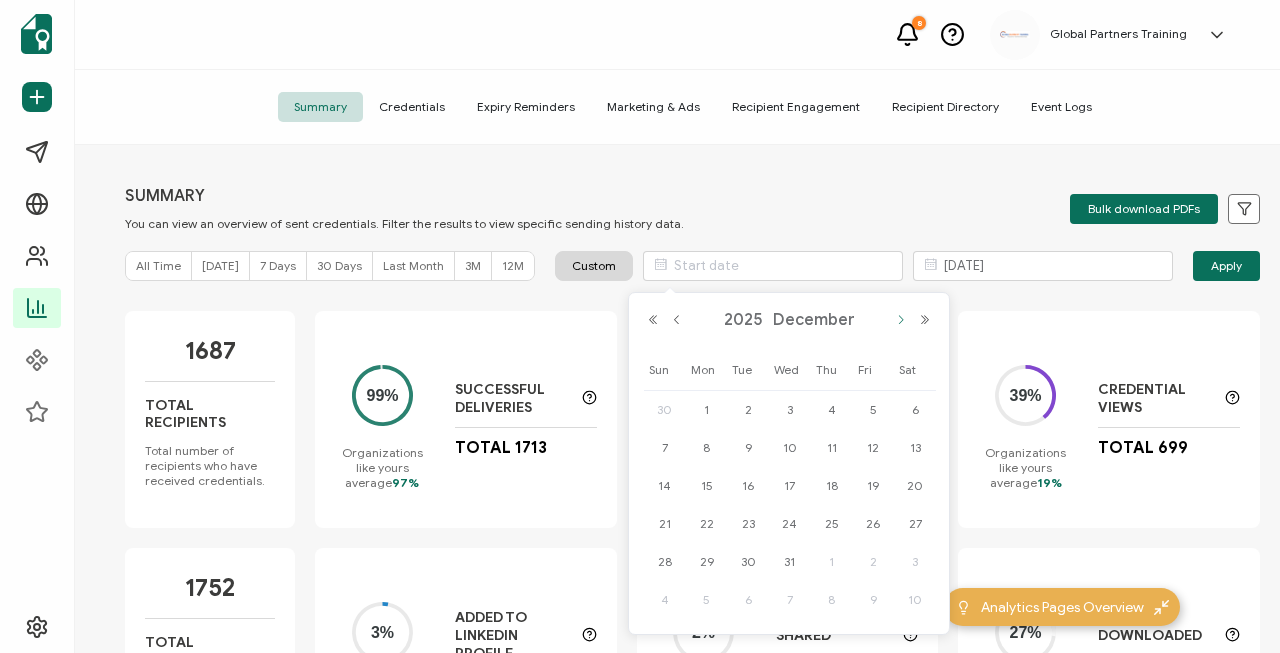 click at bounding box center [901, 320] 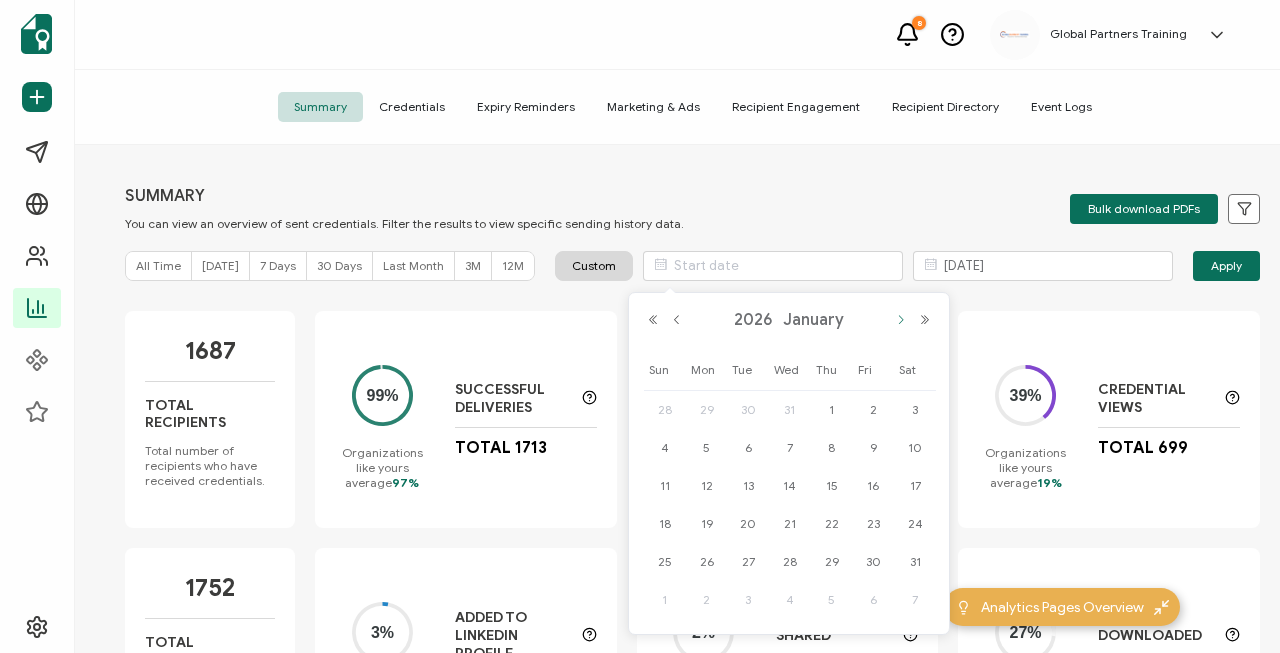 click at bounding box center [901, 320] 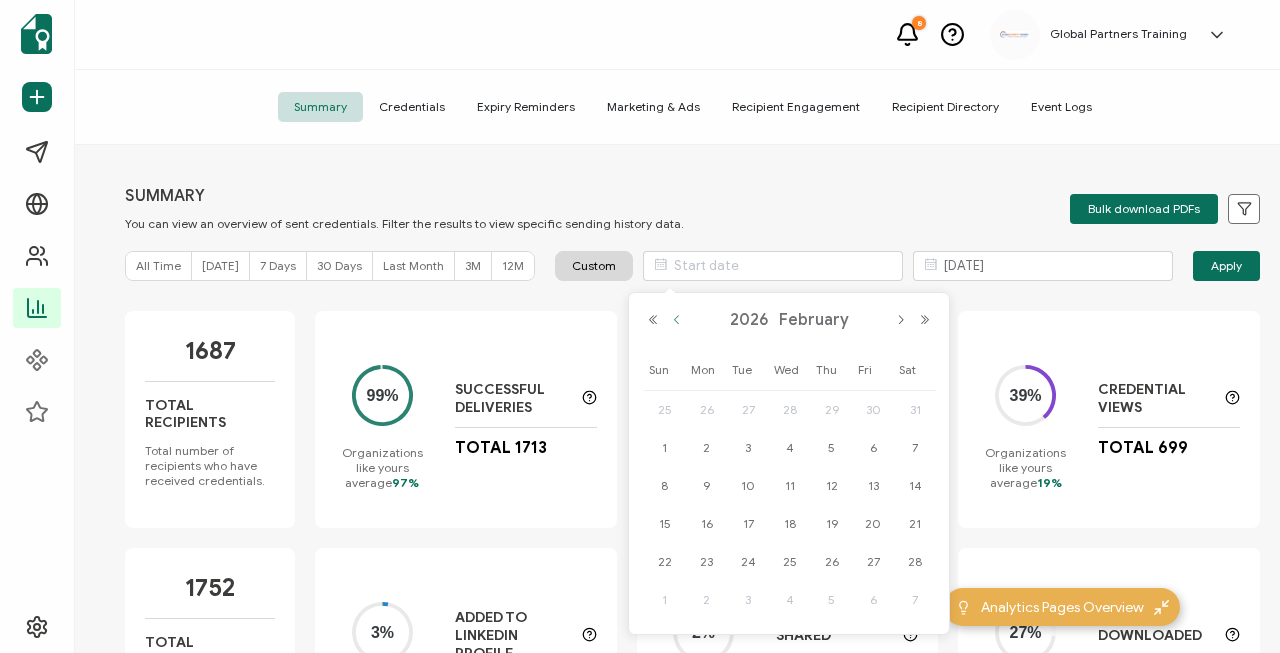 click at bounding box center (677, 320) 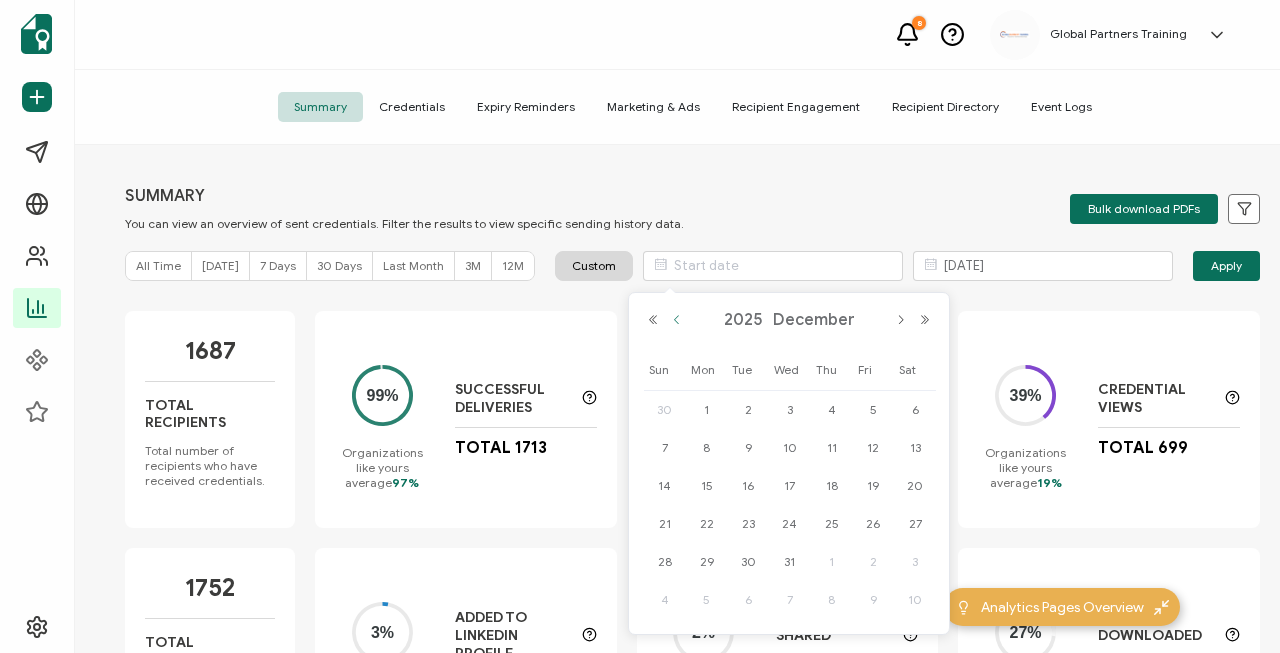click at bounding box center (677, 320) 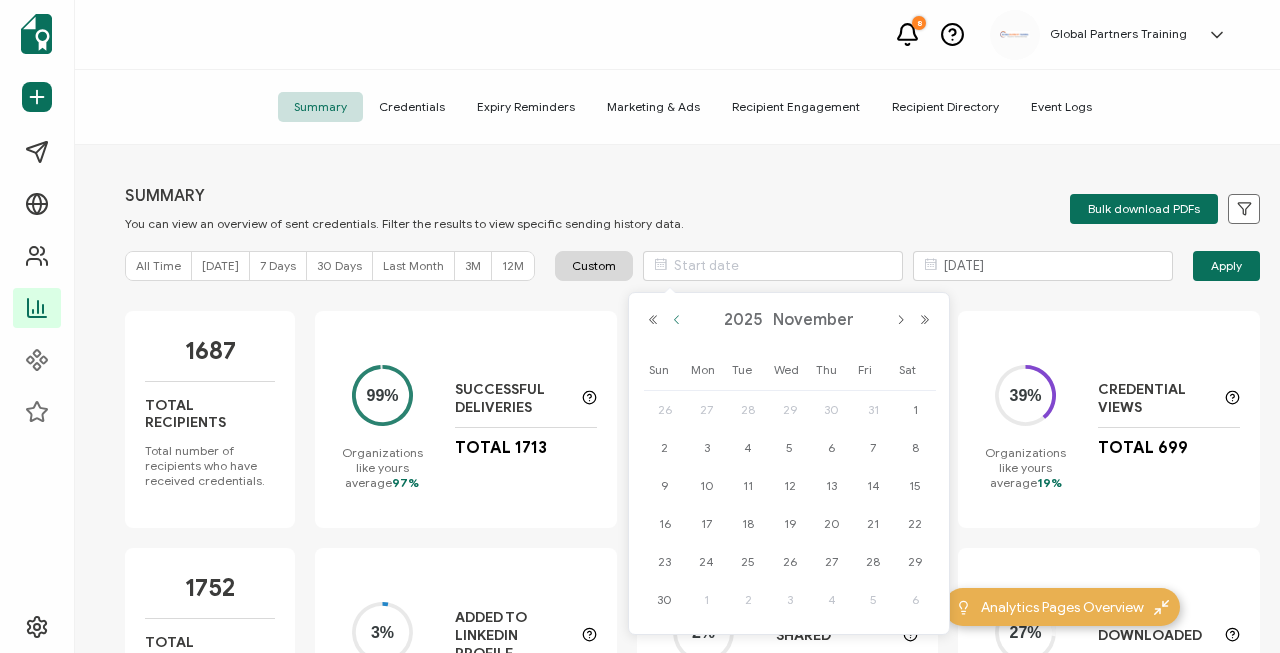 click at bounding box center (677, 320) 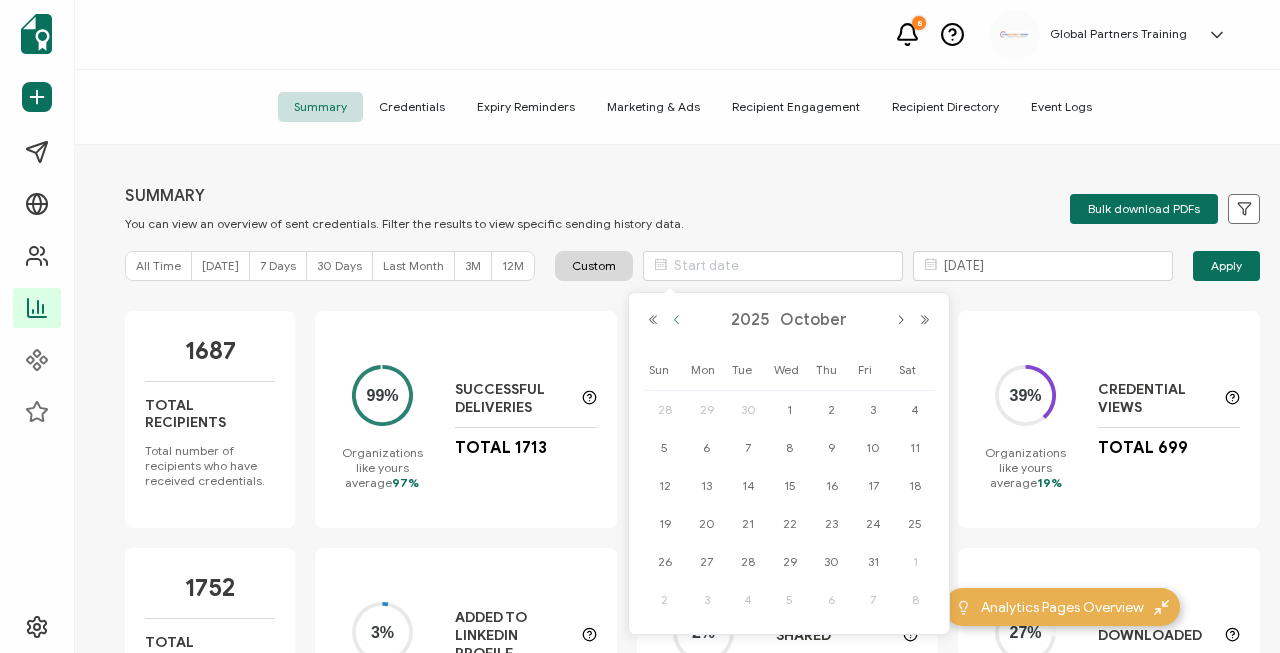 click at bounding box center [677, 320] 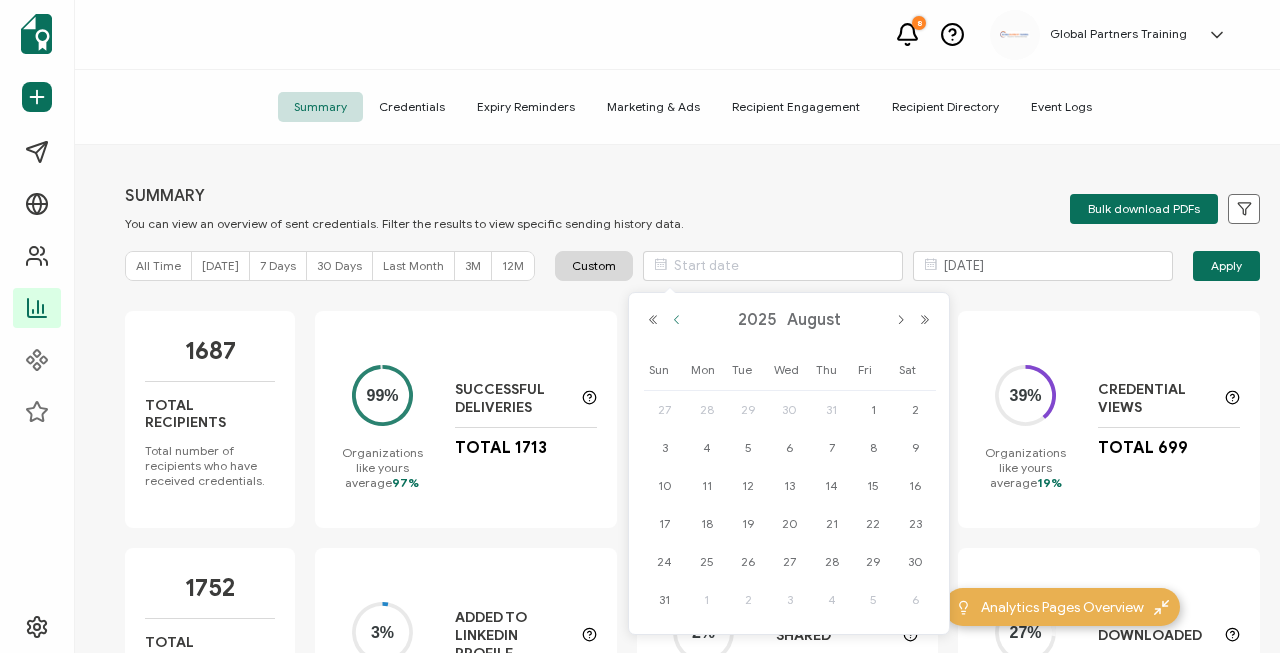 click at bounding box center (677, 320) 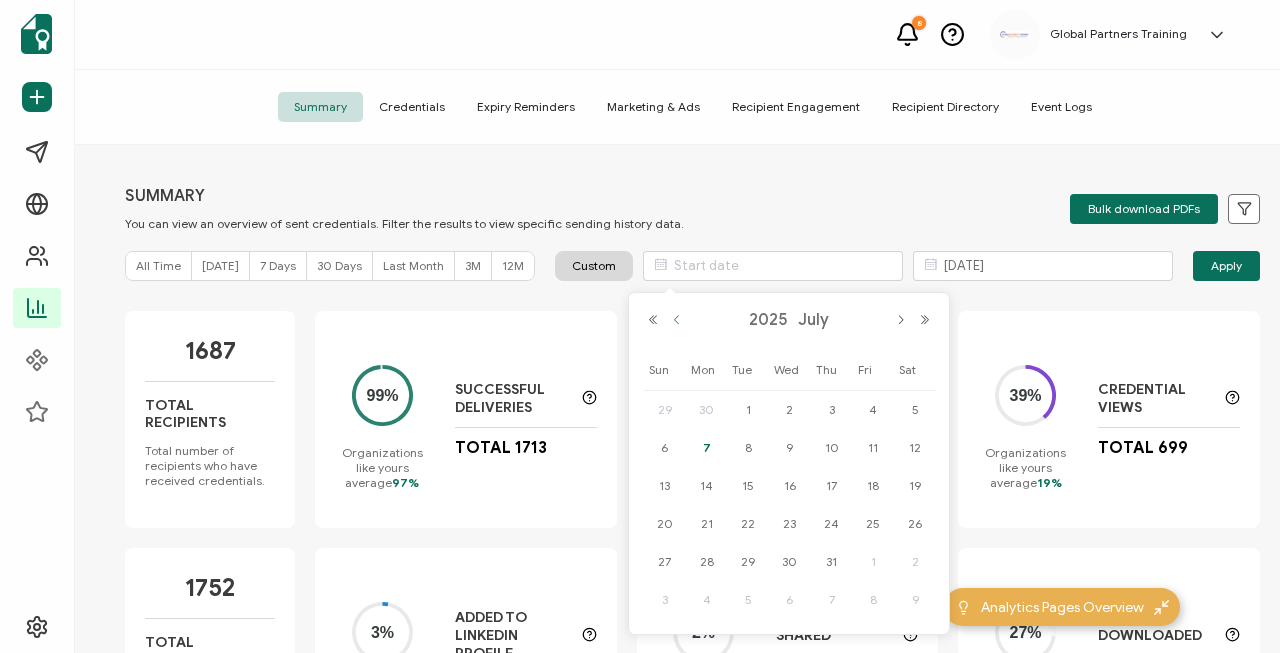 click at bounding box center (677, 320) 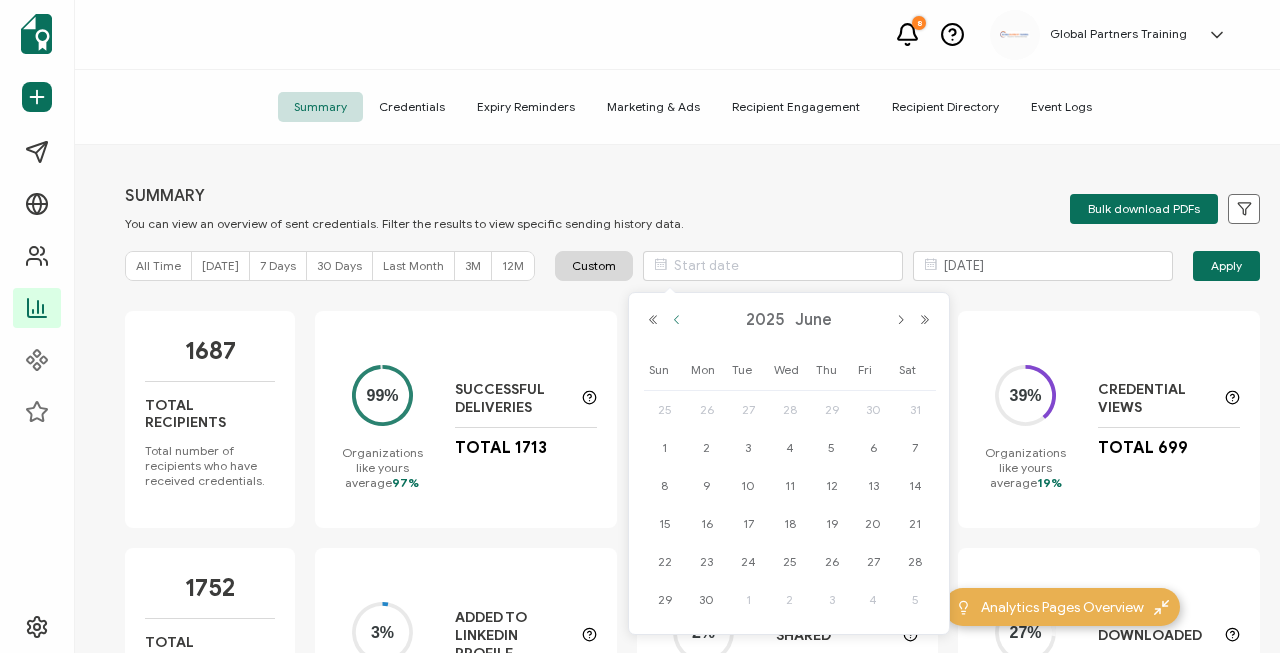 click at bounding box center (677, 320) 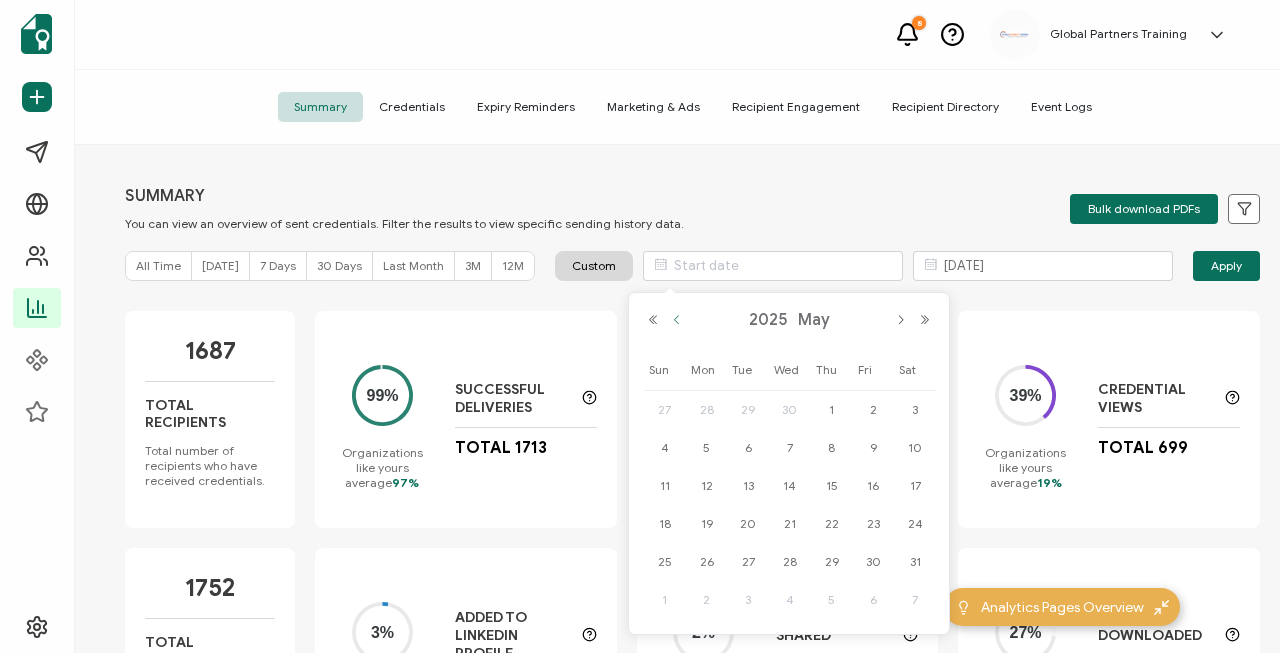 click at bounding box center (677, 320) 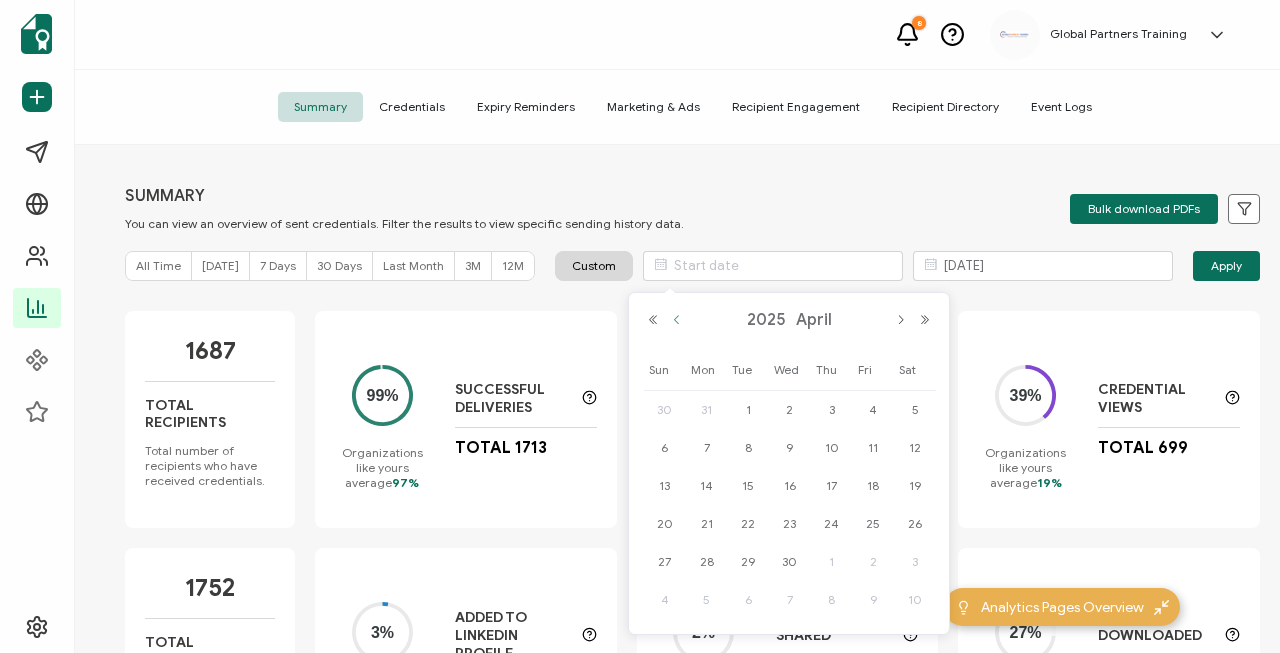 click at bounding box center [677, 320] 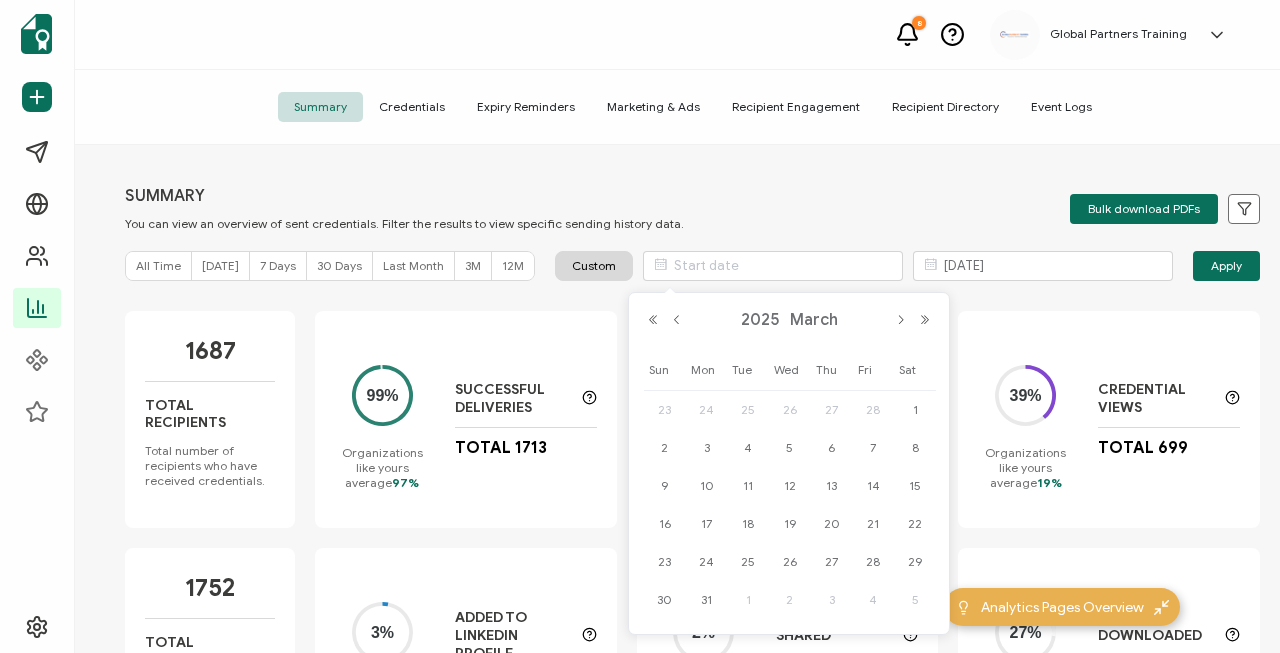 click on "12" at bounding box center (790, 486) 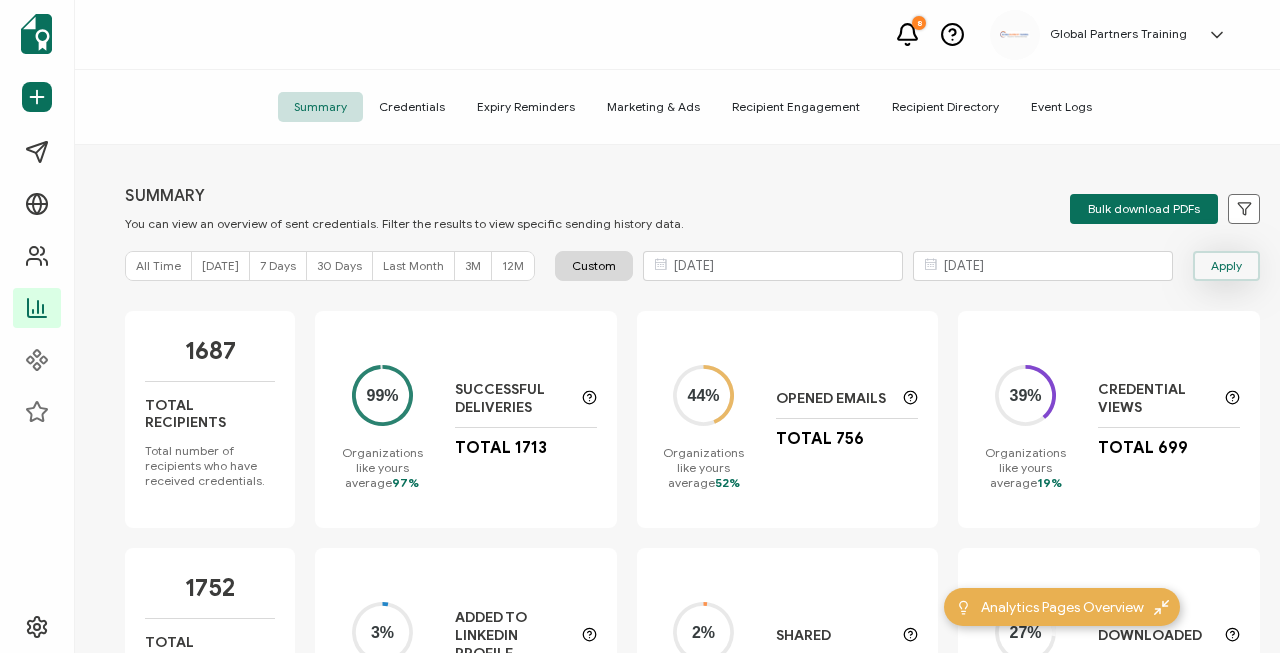 click on "Apply" at bounding box center (1226, 266) 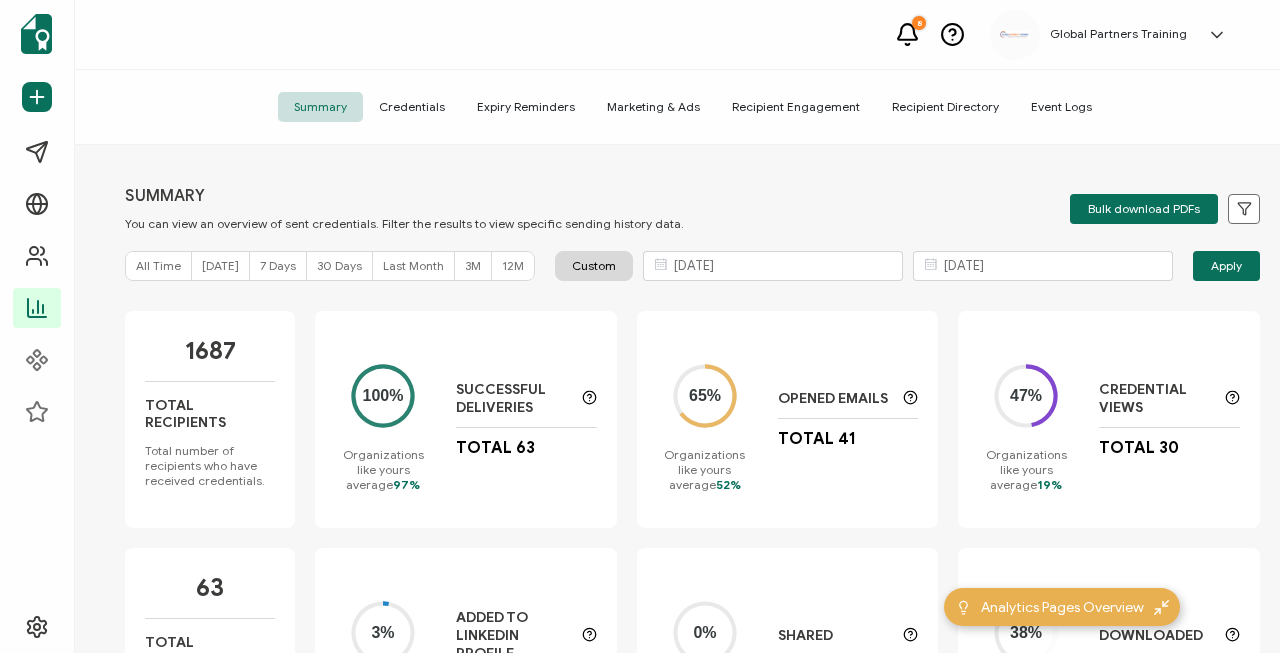 scroll, scrollTop: 165, scrollLeft: 0, axis: vertical 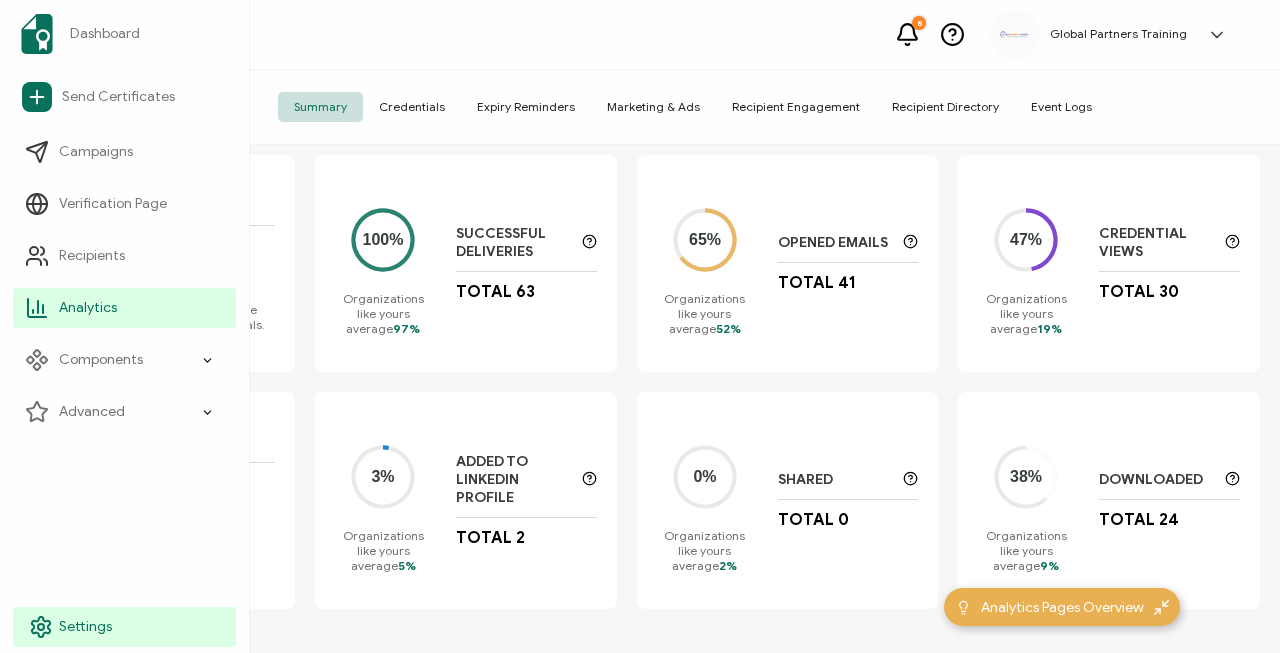 click on "Settings" at bounding box center [85, 627] 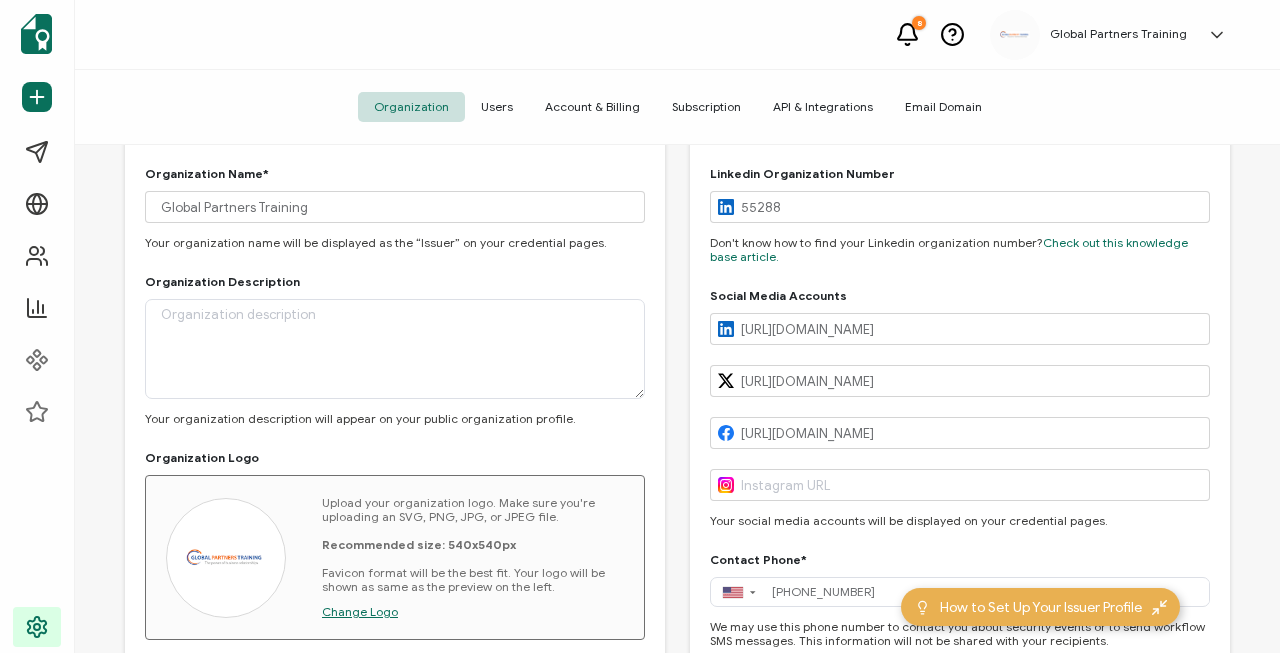 scroll, scrollTop: 0, scrollLeft: 0, axis: both 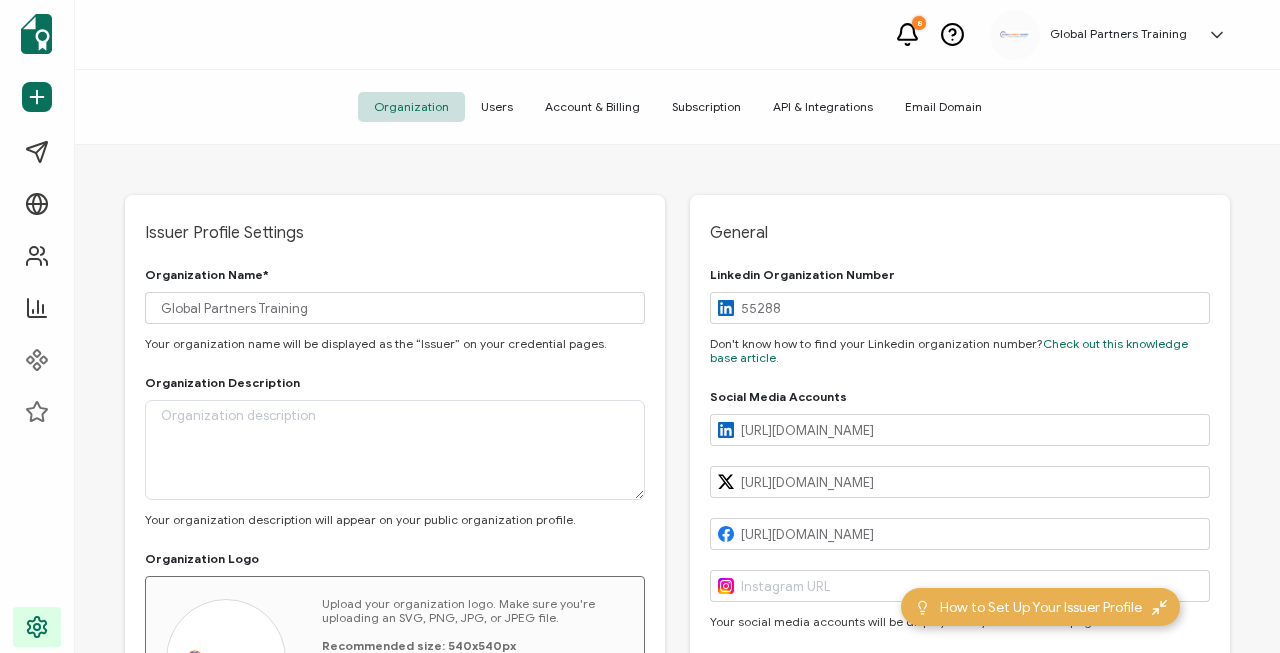 click on "Account & Billing" at bounding box center (592, 107) 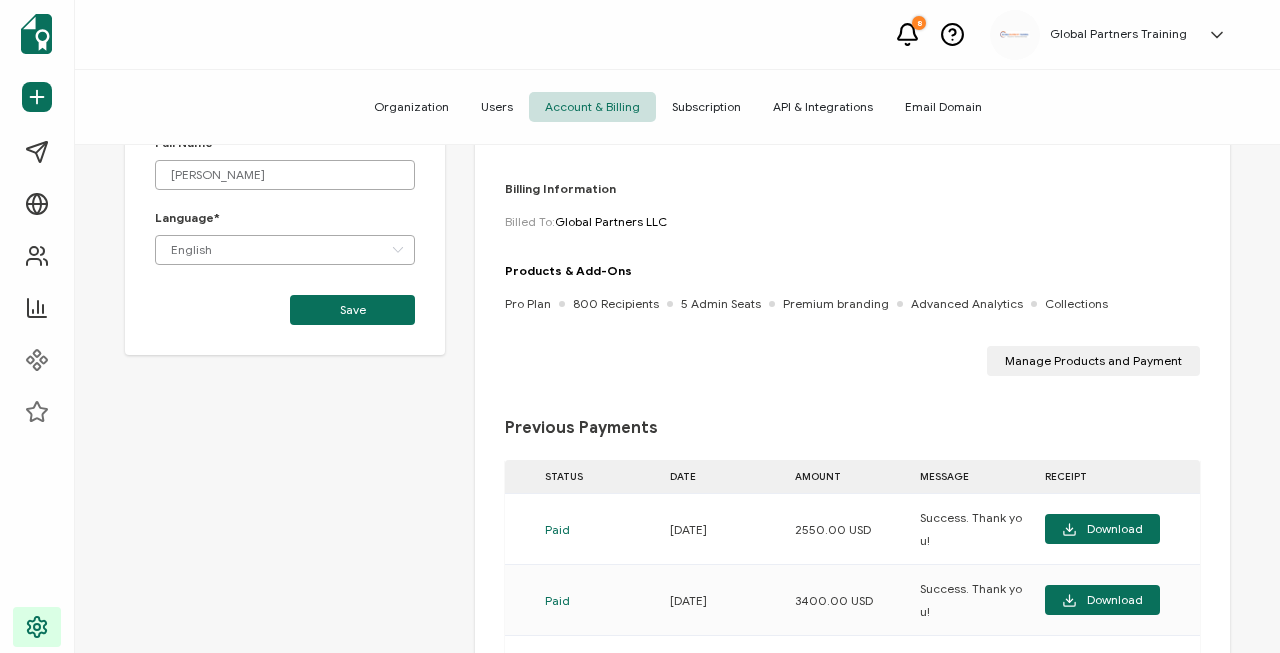scroll, scrollTop: 310, scrollLeft: 0, axis: vertical 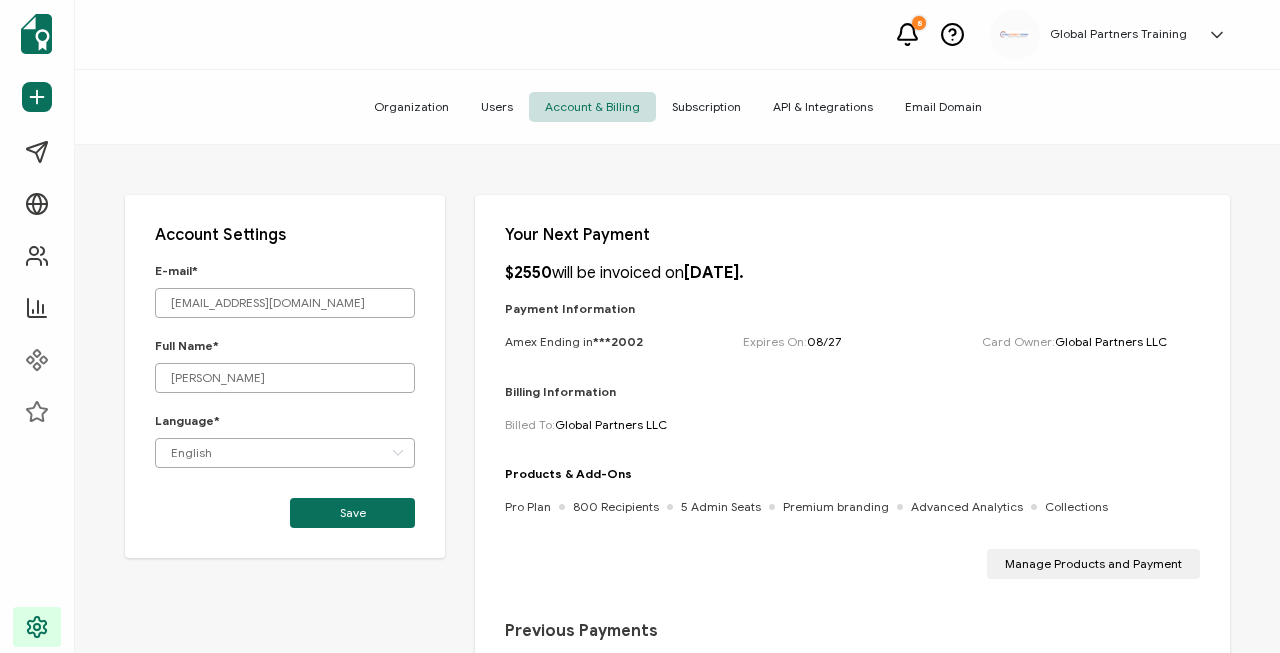 click on "Subscription" at bounding box center [706, 107] 